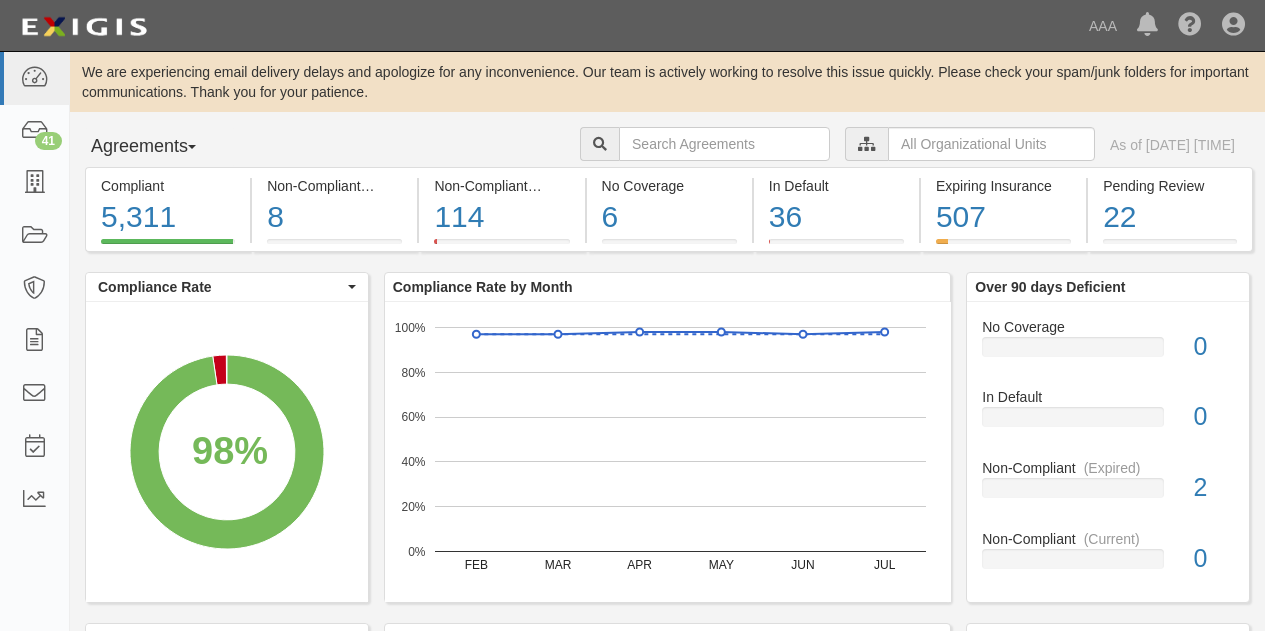 scroll, scrollTop: 0, scrollLeft: 0, axis: both 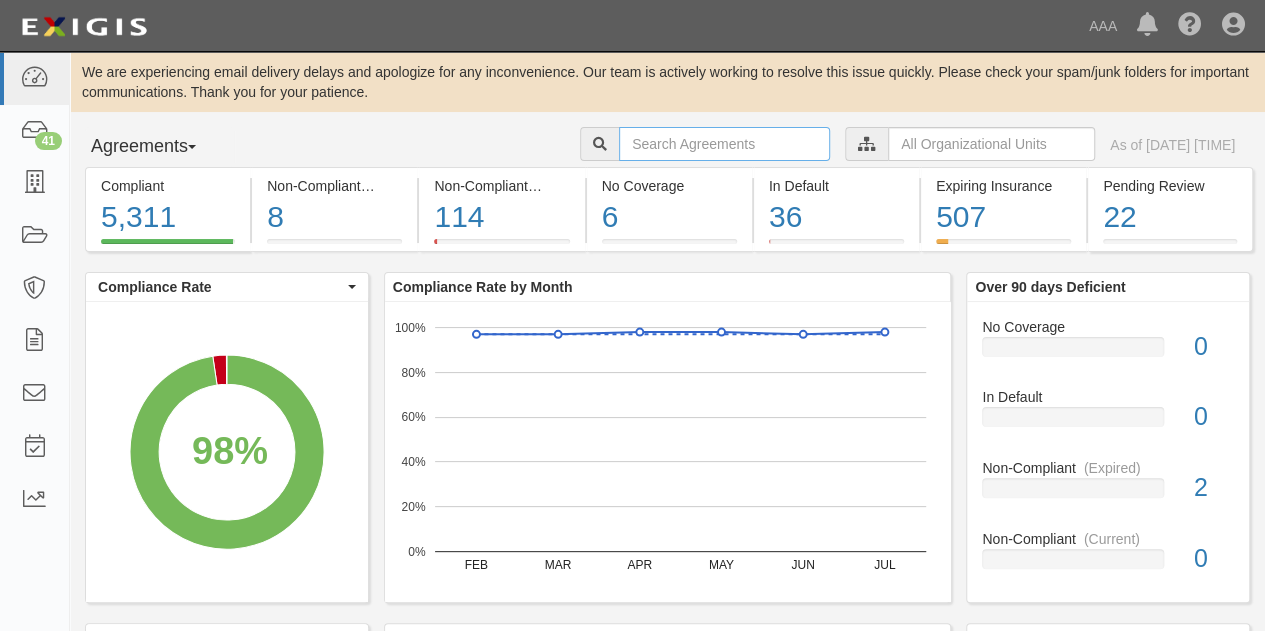 click at bounding box center [724, 144] 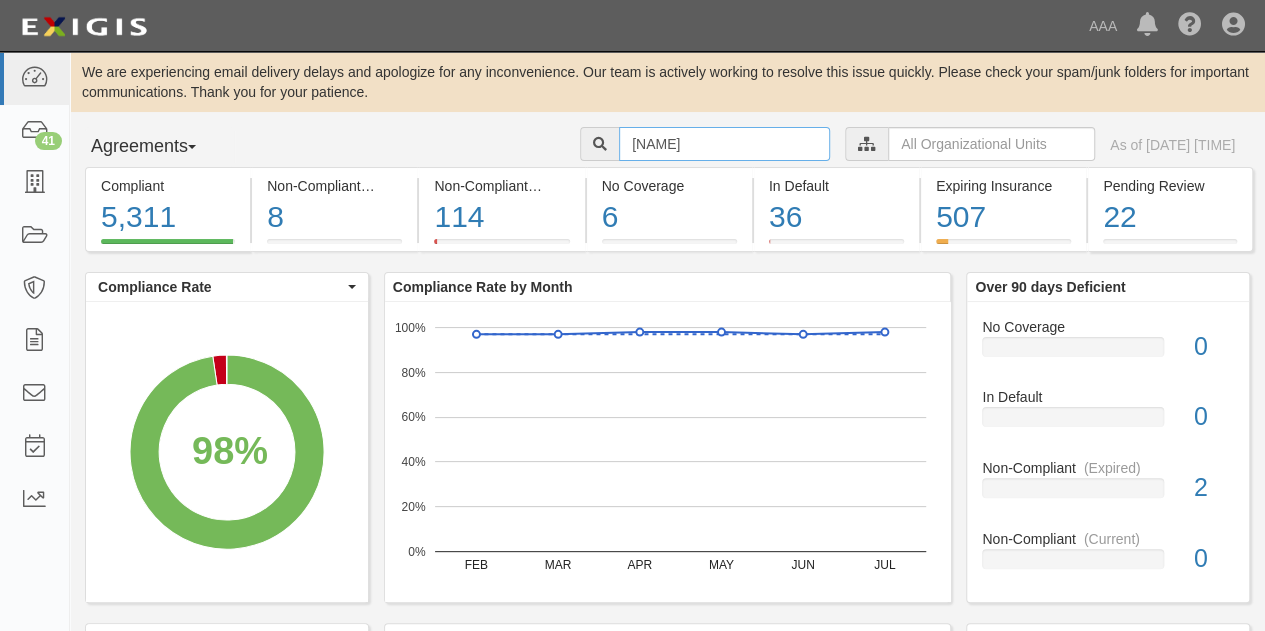 type on "[LAST]" 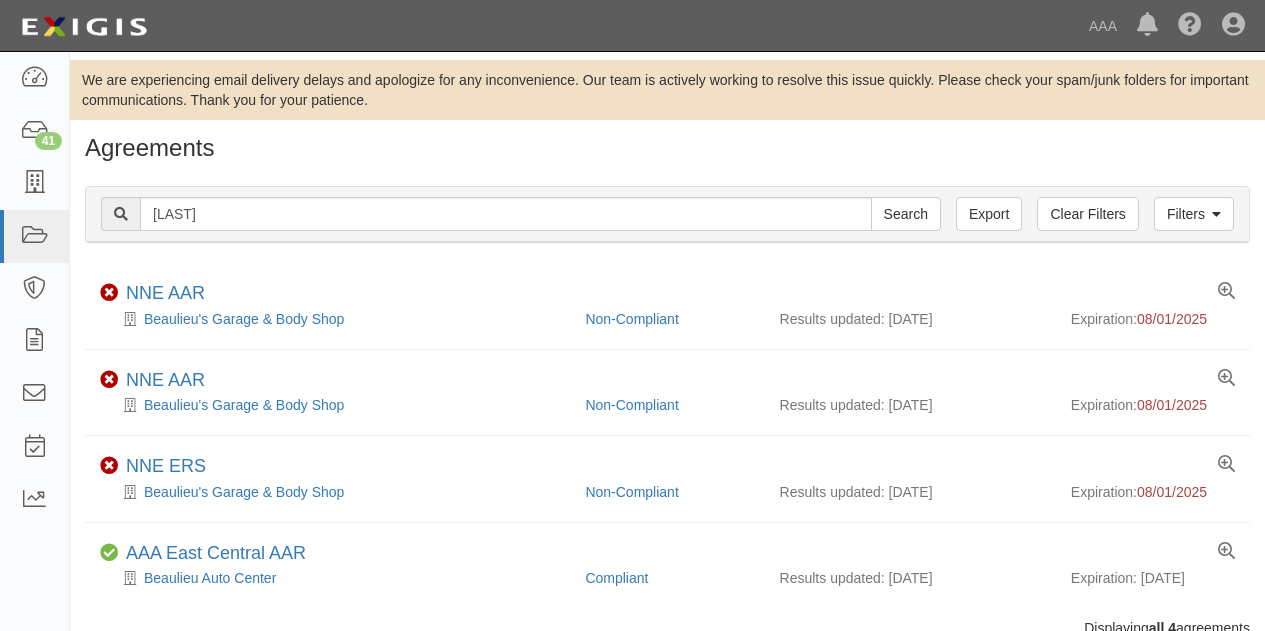 scroll, scrollTop: 0, scrollLeft: 0, axis: both 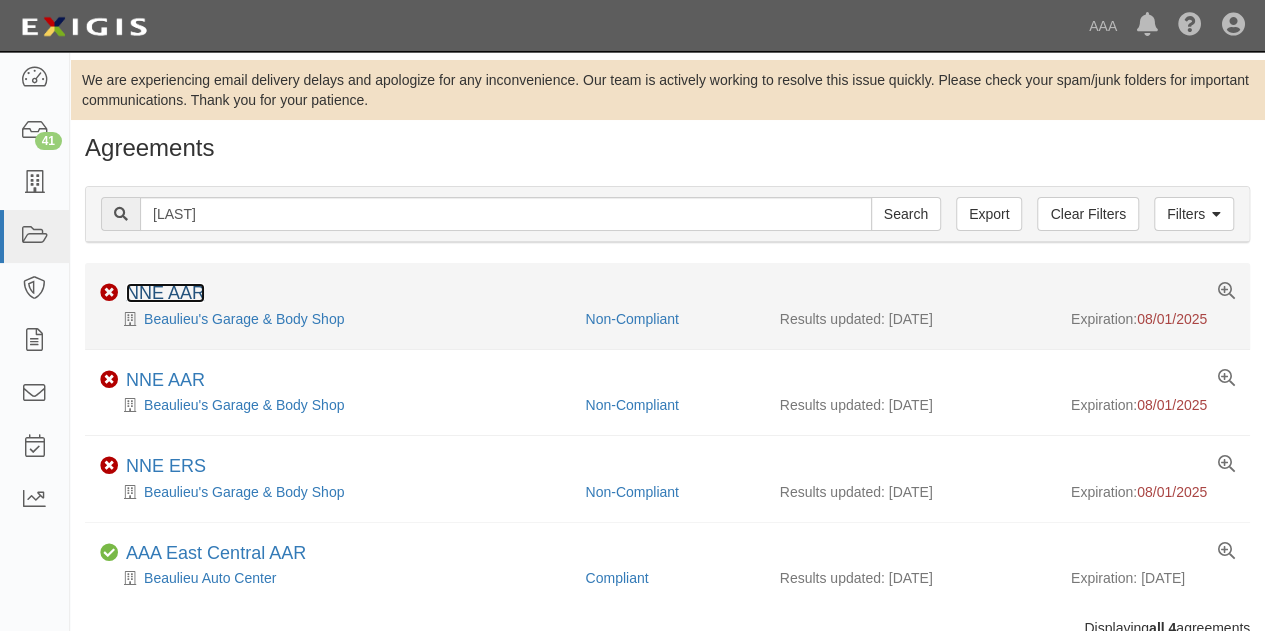 click on "NNE AAR" at bounding box center [165, 293] 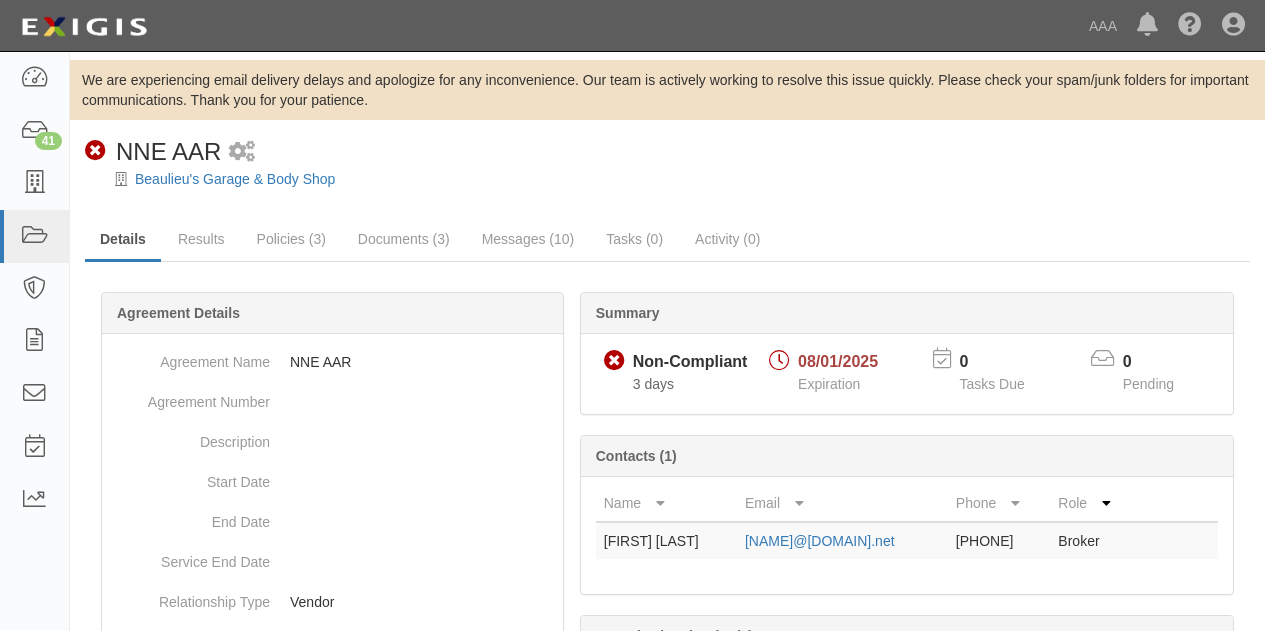 scroll, scrollTop: 0, scrollLeft: 0, axis: both 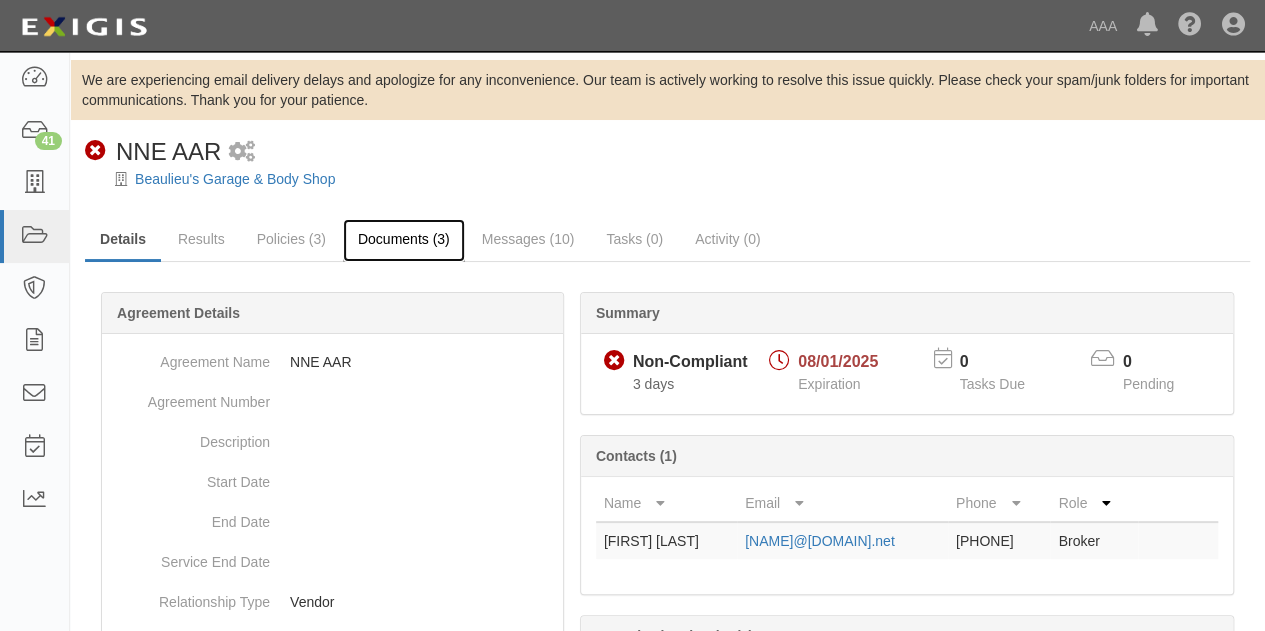 click on "Documents (3)" at bounding box center [404, 240] 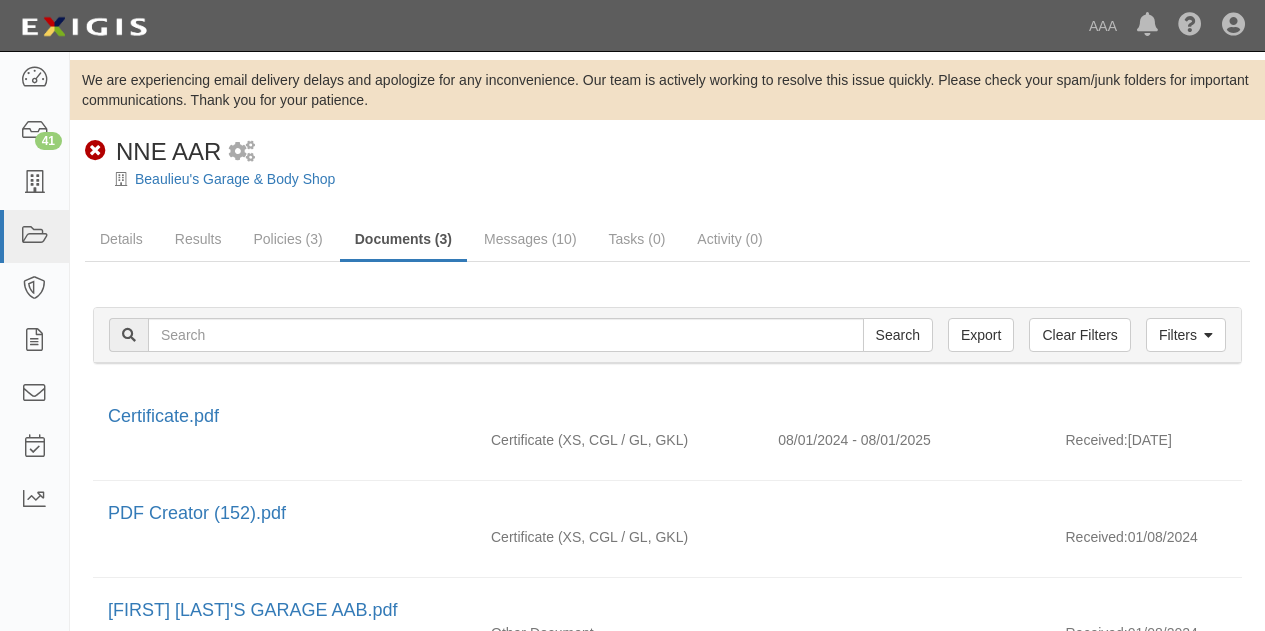 scroll, scrollTop: 0, scrollLeft: 0, axis: both 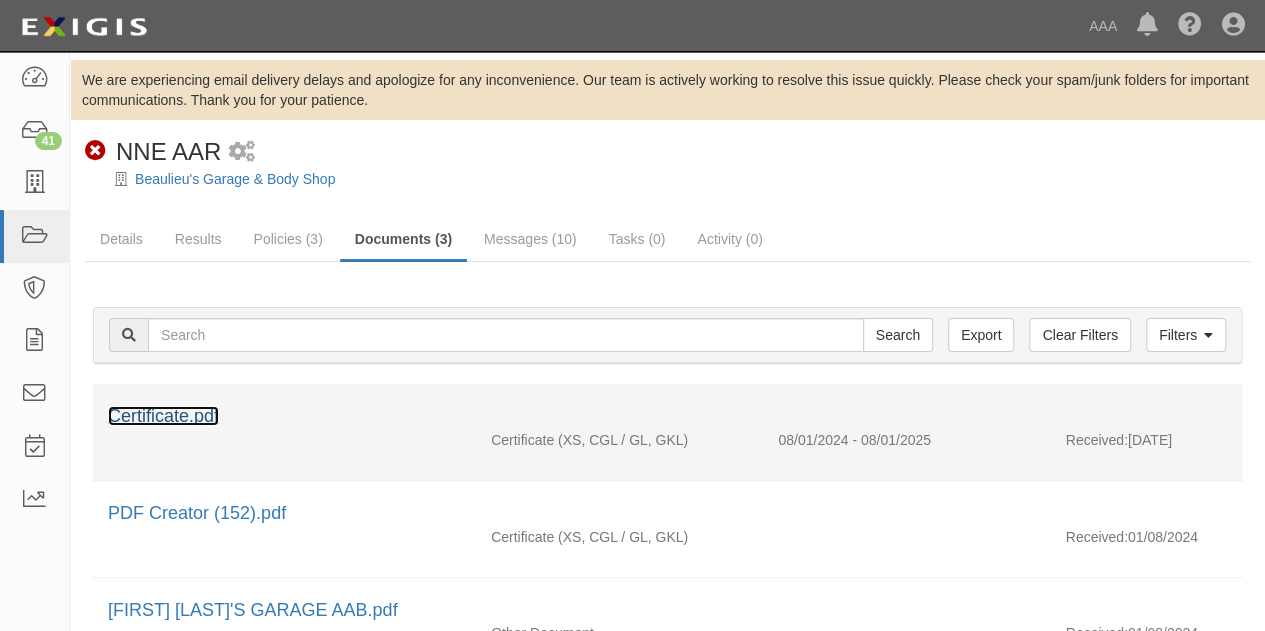 click on "Certificate.pdf" at bounding box center (163, 416) 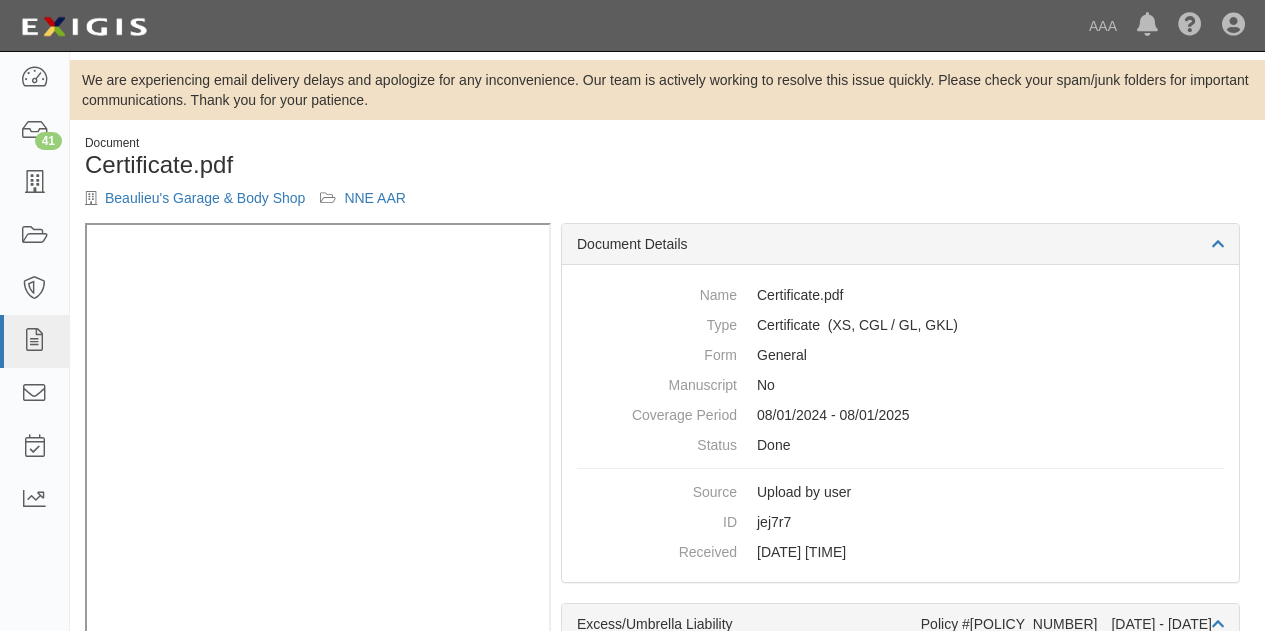 scroll, scrollTop: 0, scrollLeft: 0, axis: both 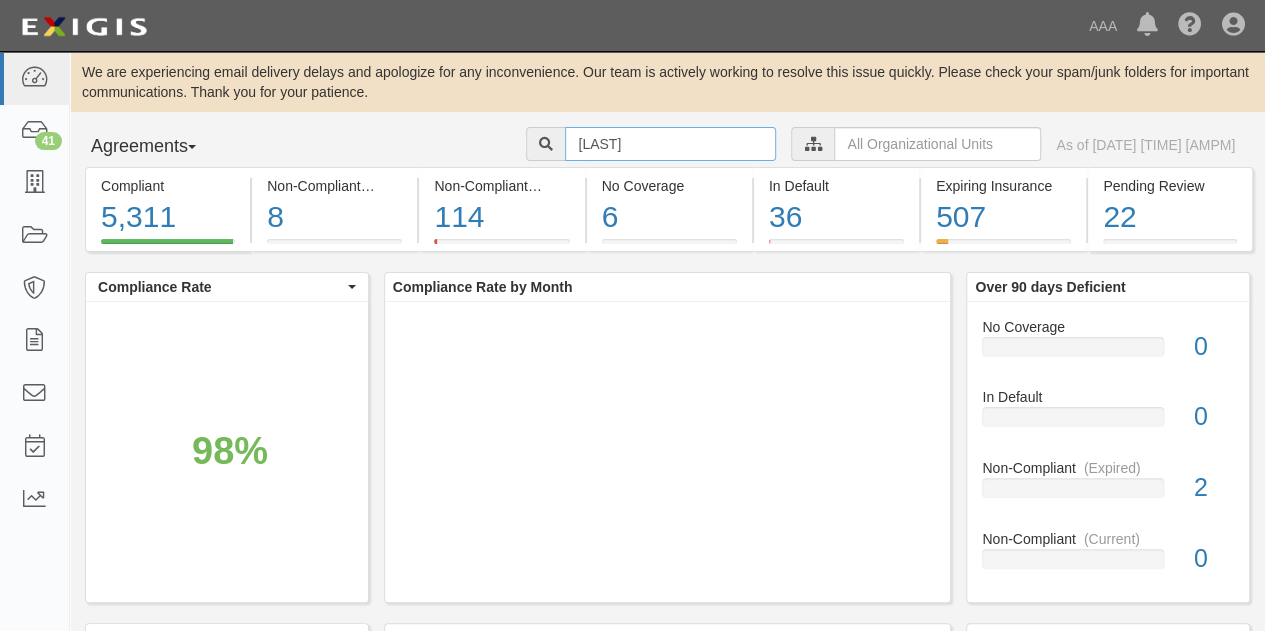 click on "beaulieu" at bounding box center (670, 144) 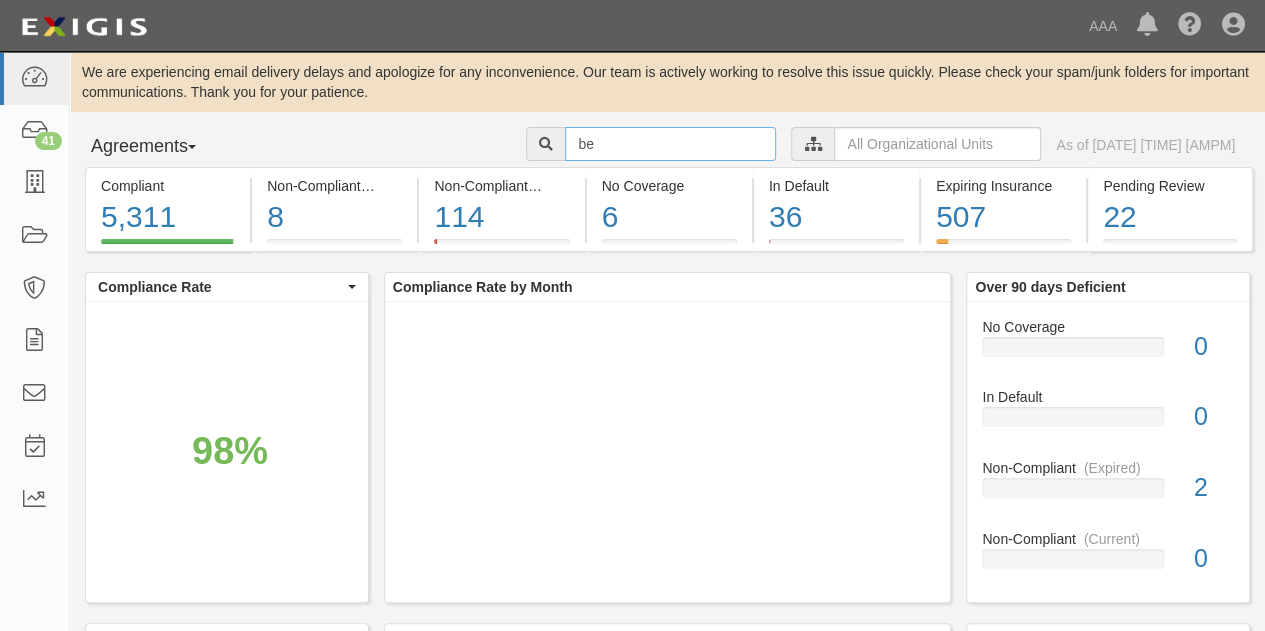 type on "b" 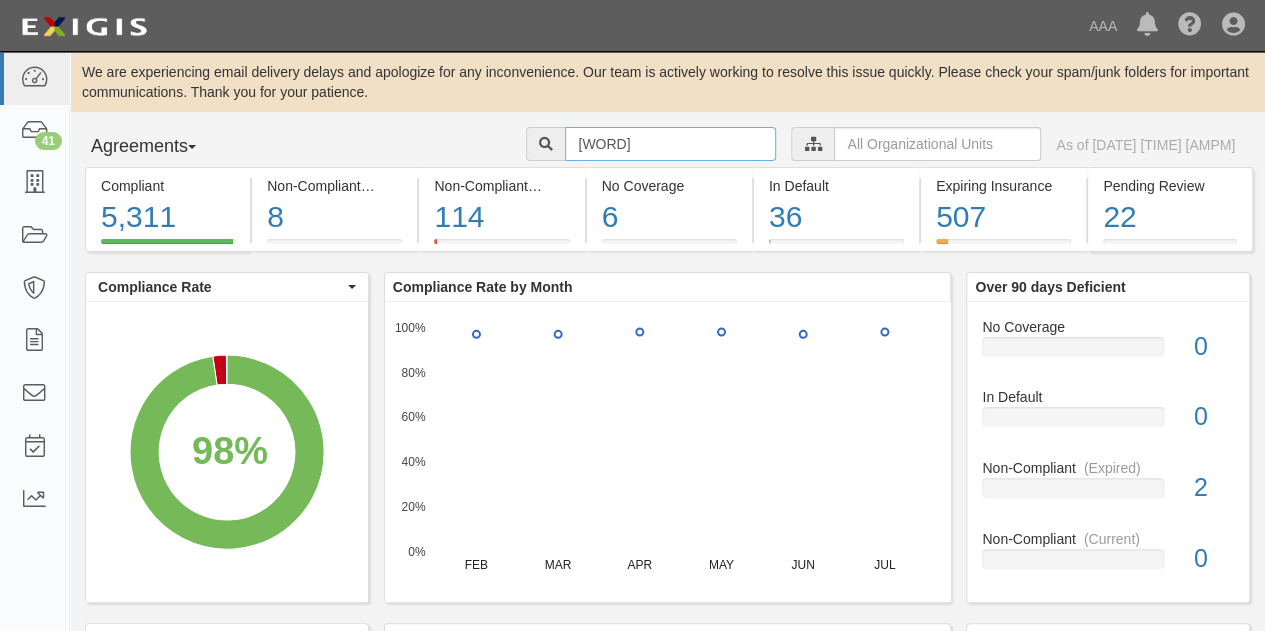 type on "freedom" 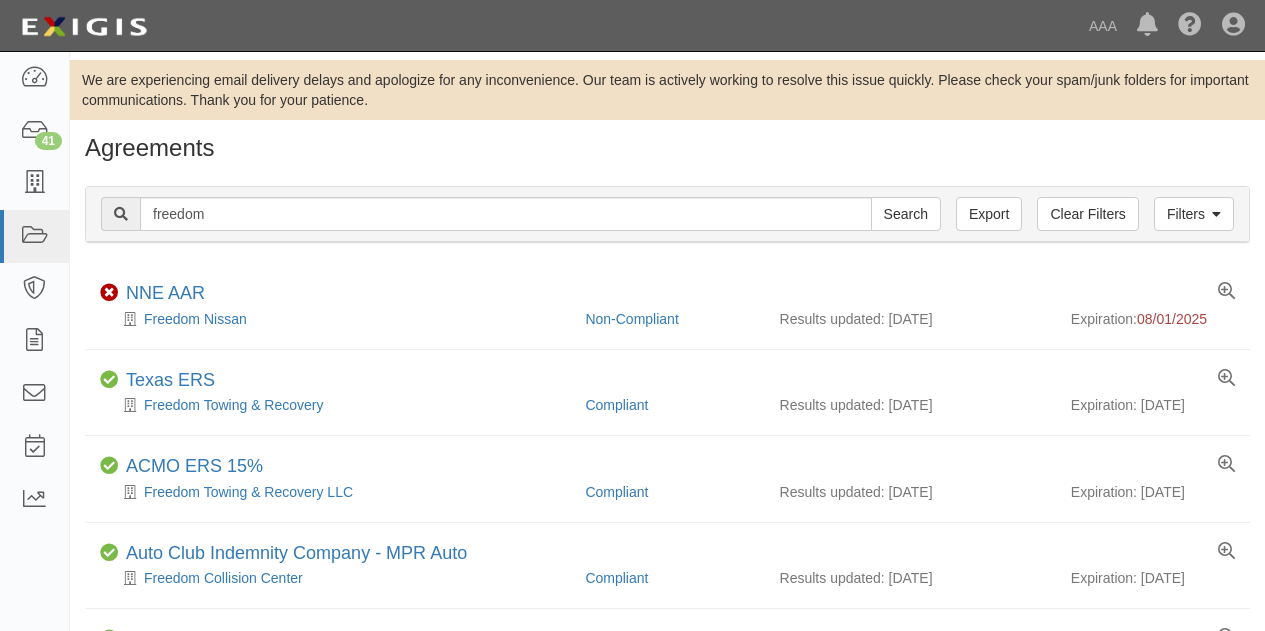 scroll, scrollTop: 0, scrollLeft: 0, axis: both 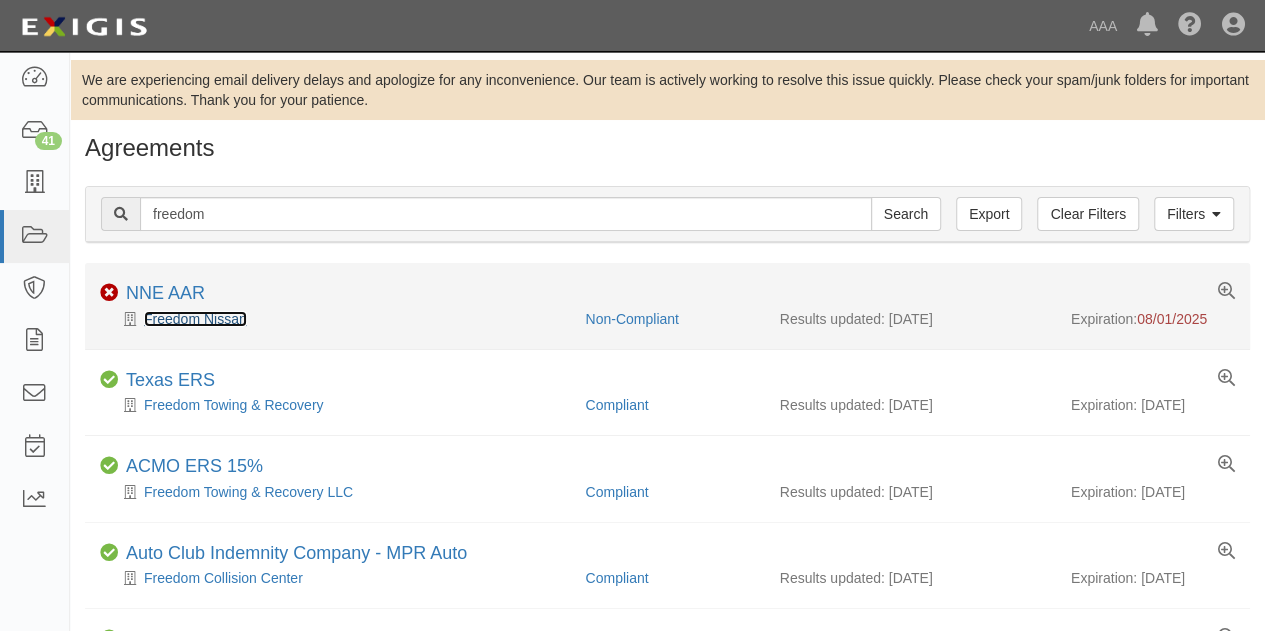 click on "Freedom Nissan" at bounding box center (195, 319) 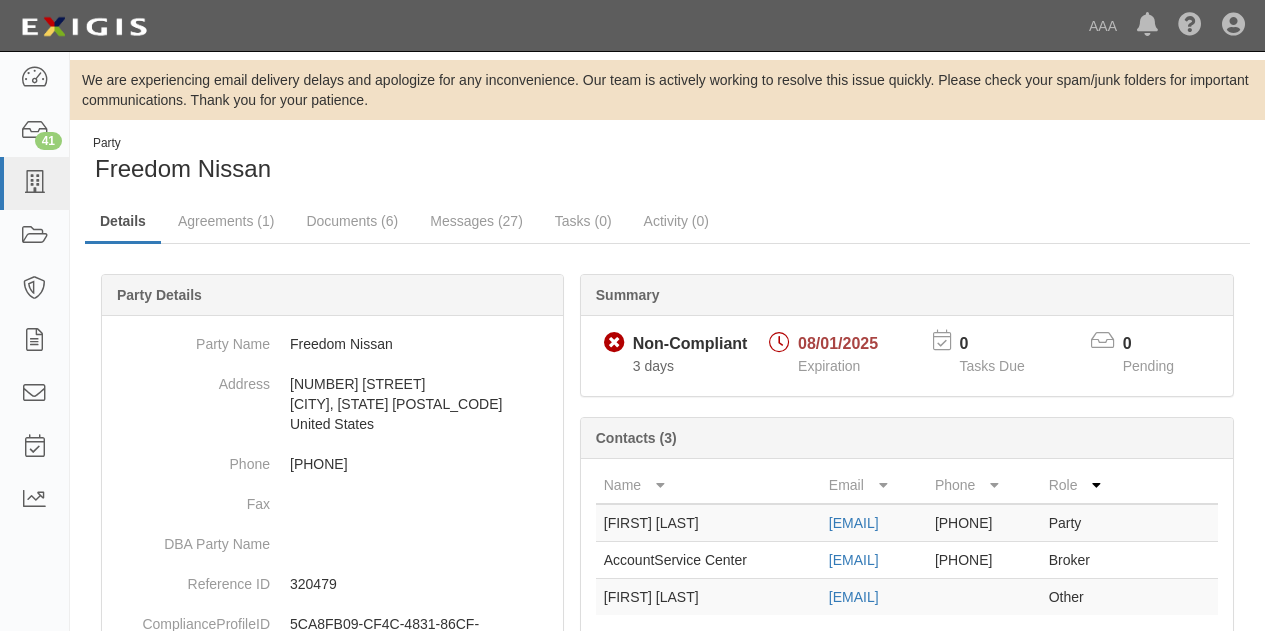 scroll, scrollTop: 0, scrollLeft: 0, axis: both 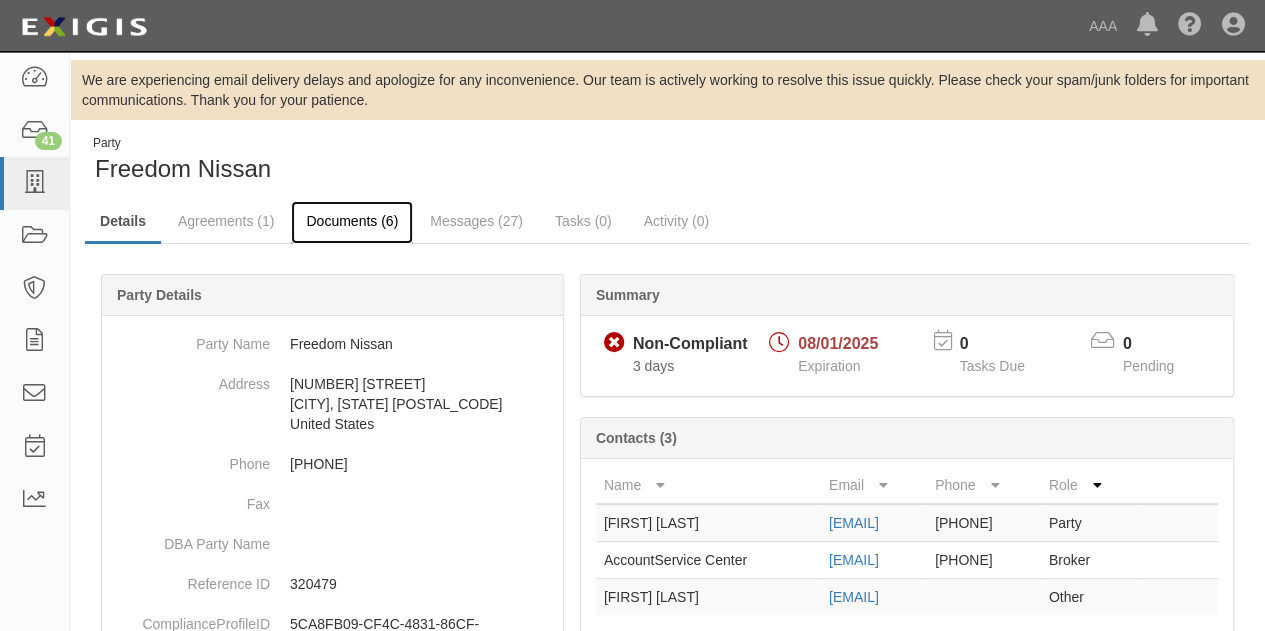 click on "Documents (6)" at bounding box center [352, 222] 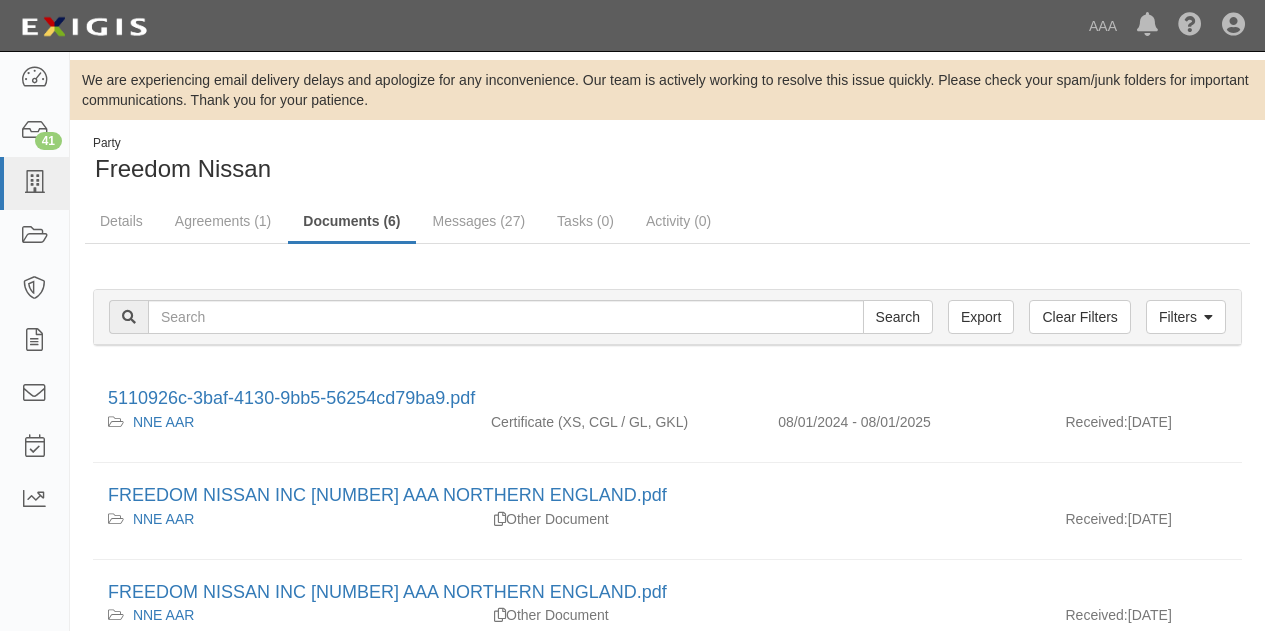 scroll, scrollTop: 0, scrollLeft: 0, axis: both 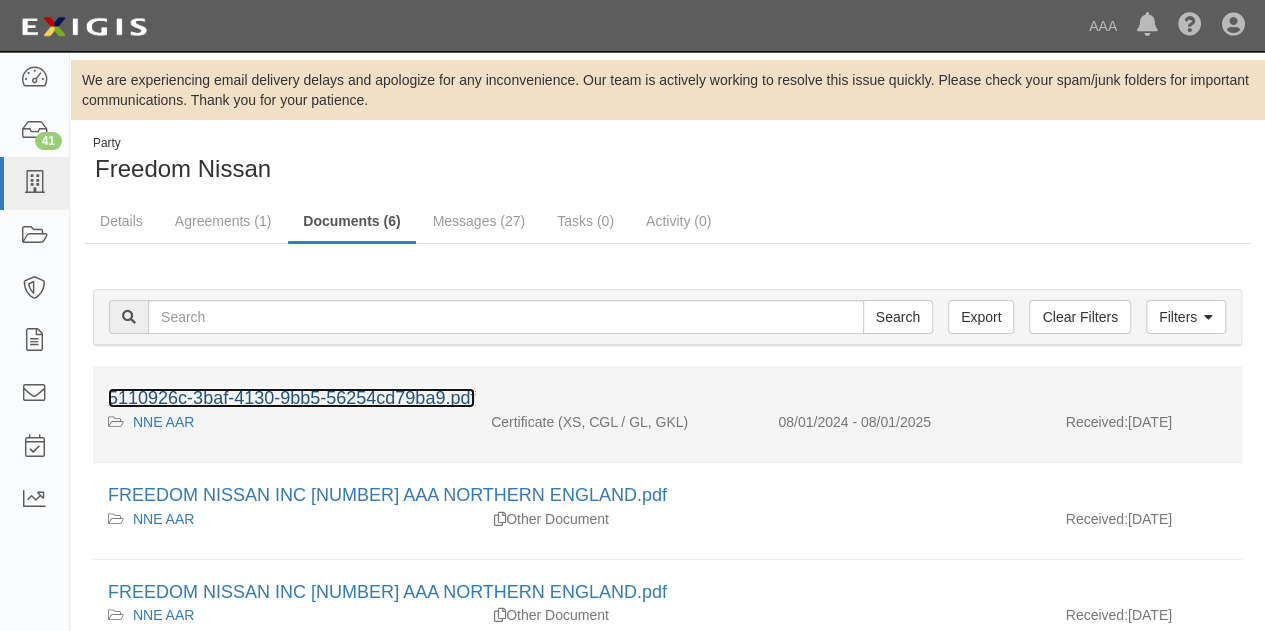 click on "5110926c-3baf-4130-9bb5-56254cd79ba9.pdf" at bounding box center [291, 398] 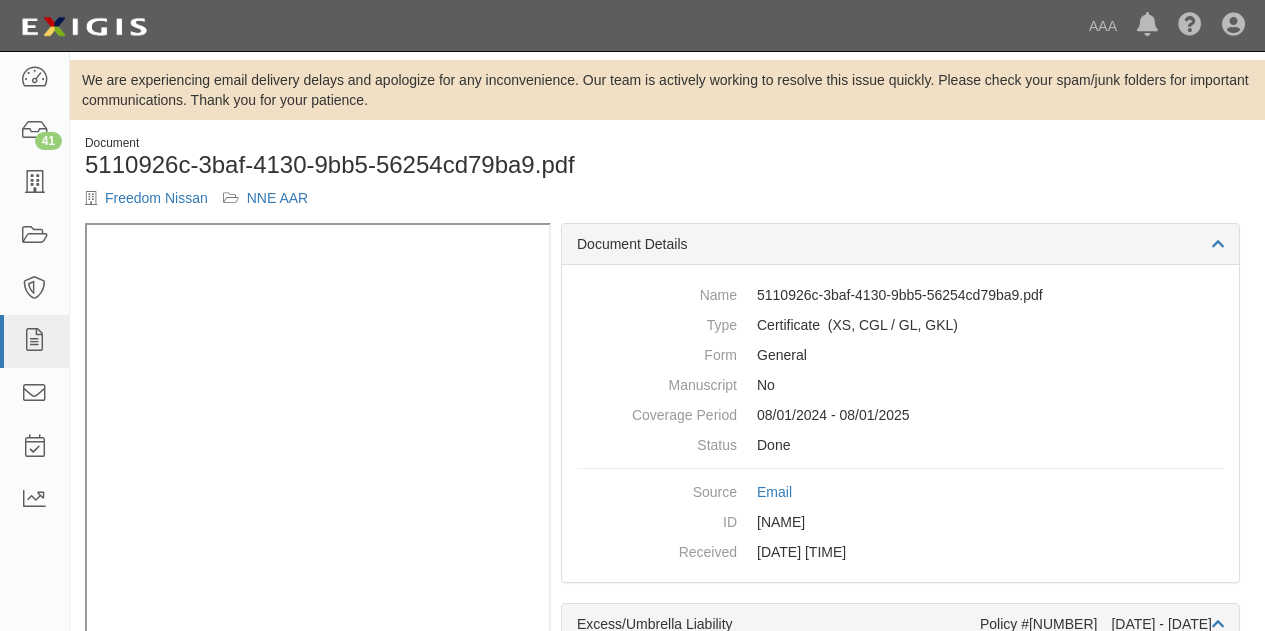 scroll, scrollTop: 0, scrollLeft: 0, axis: both 